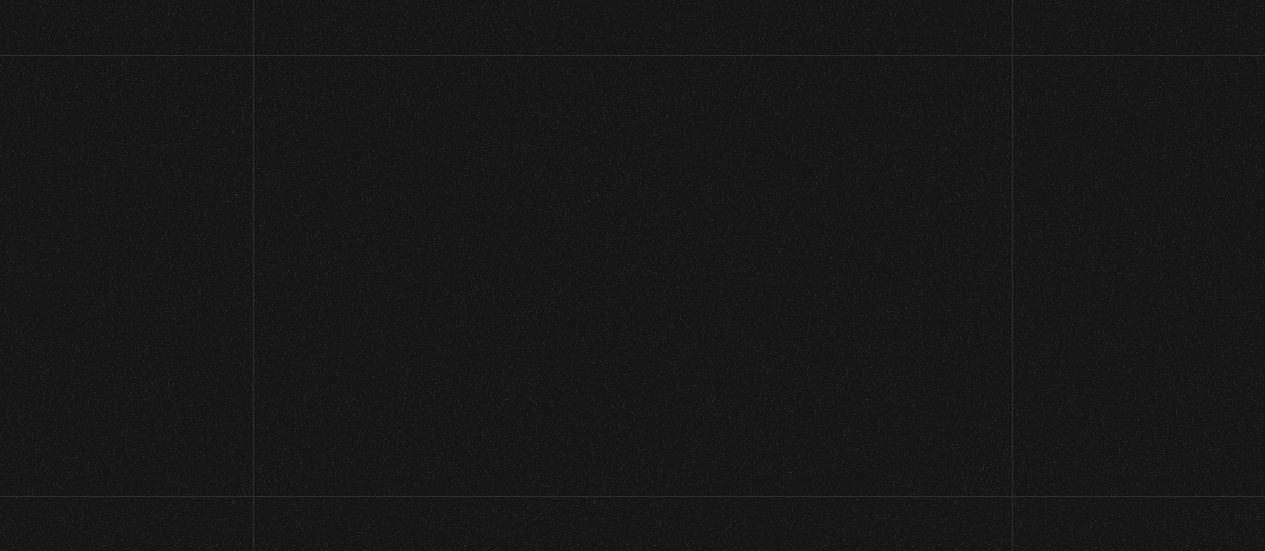 scroll, scrollTop: 0, scrollLeft: 0, axis: both 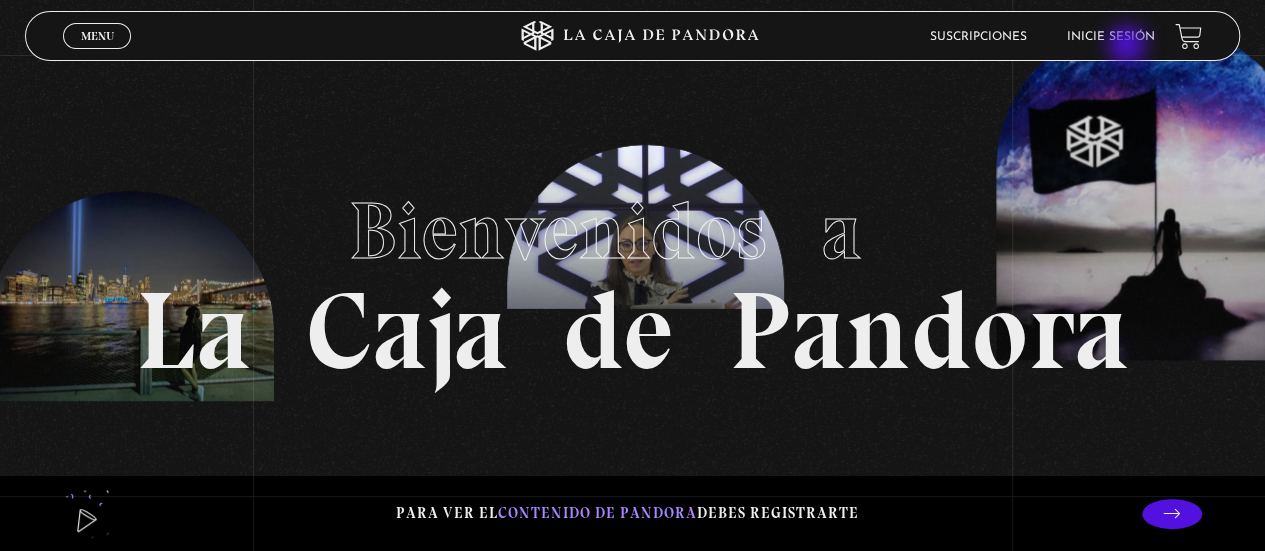click on "Inicie sesión" at bounding box center (1111, 36) 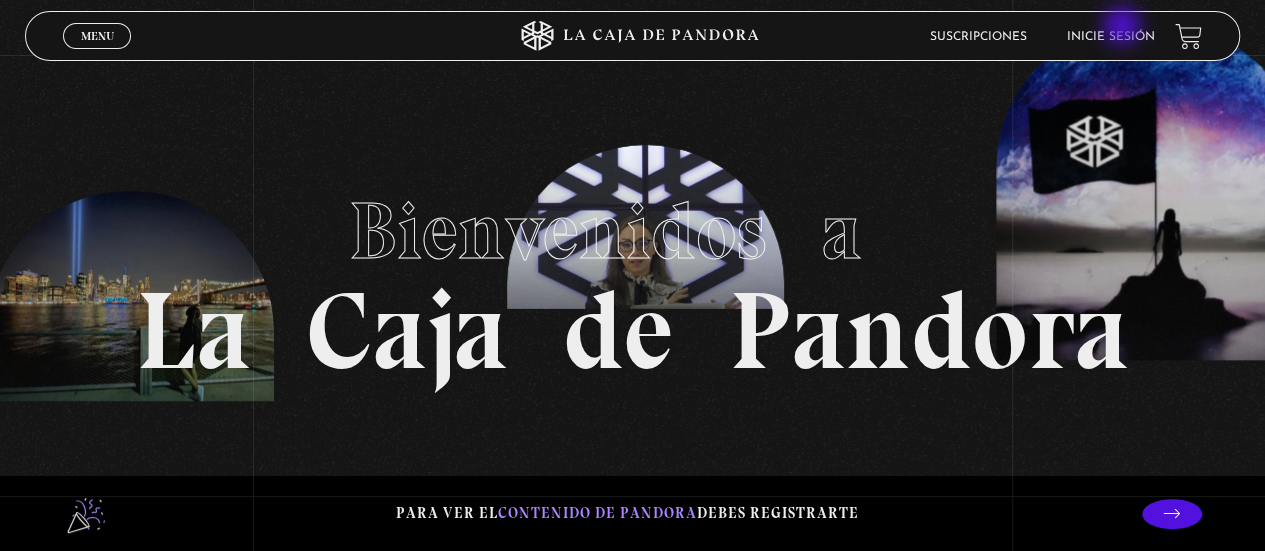 click on "Inicie sesión" at bounding box center [1111, 36] 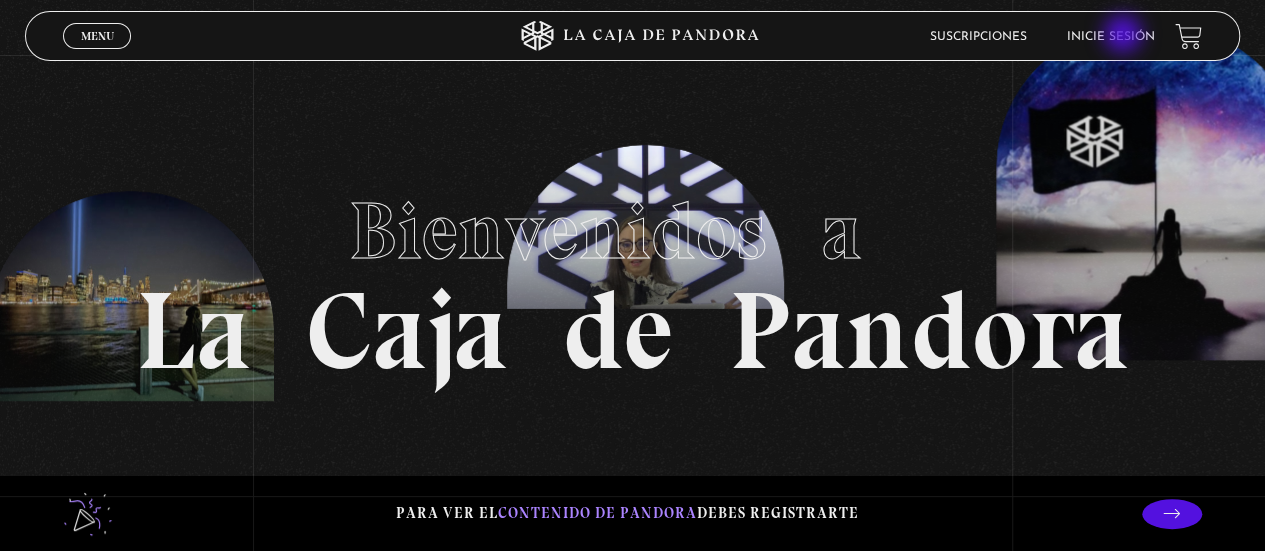 click on "Inicie sesión" at bounding box center [1111, 37] 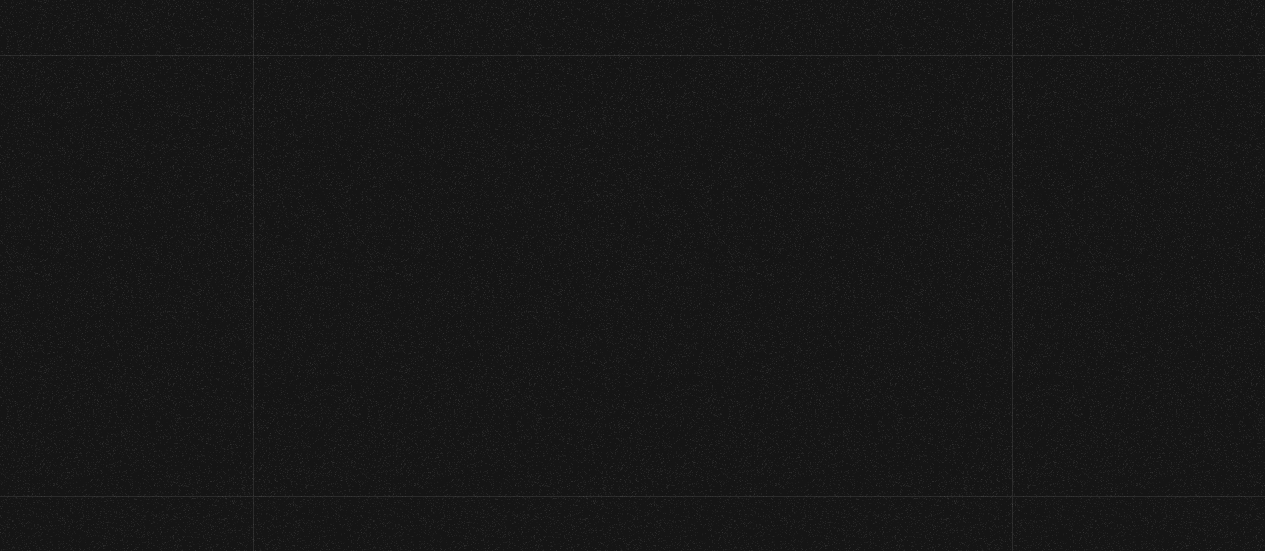 scroll, scrollTop: 0, scrollLeft: 0, axis: both 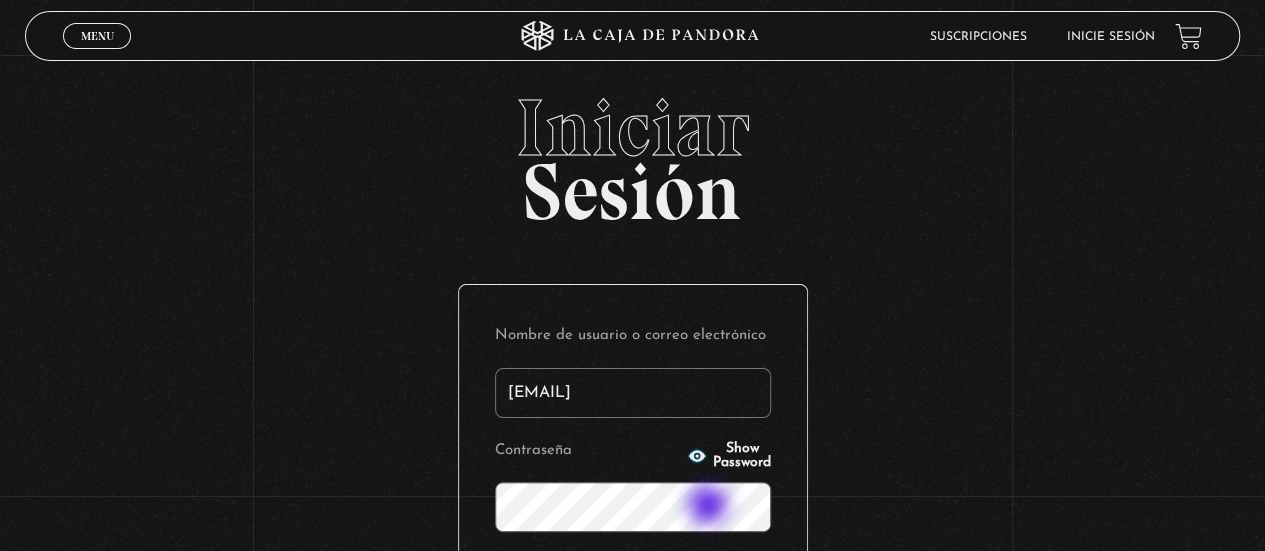 type on "[EMAIL]" 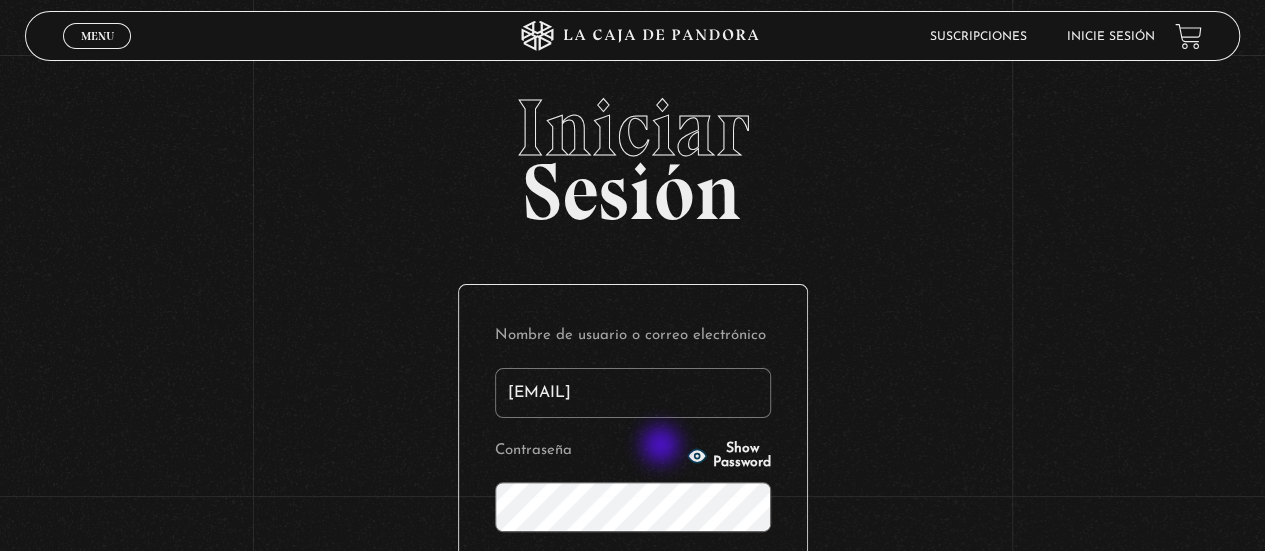 click 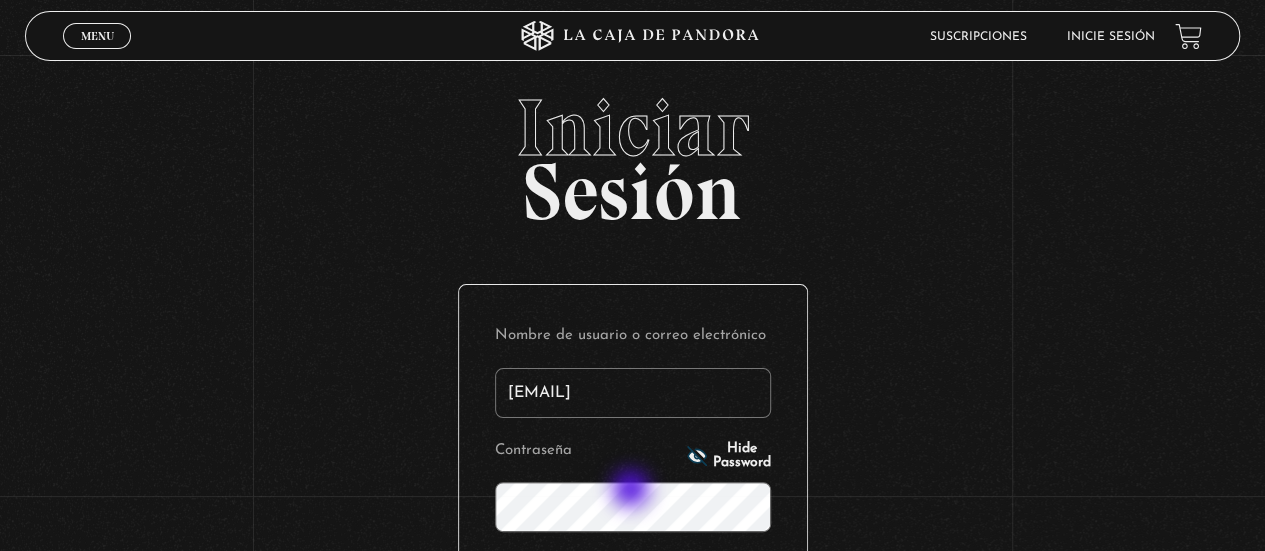 click on "Acceder" at bounding box center (633, 633) 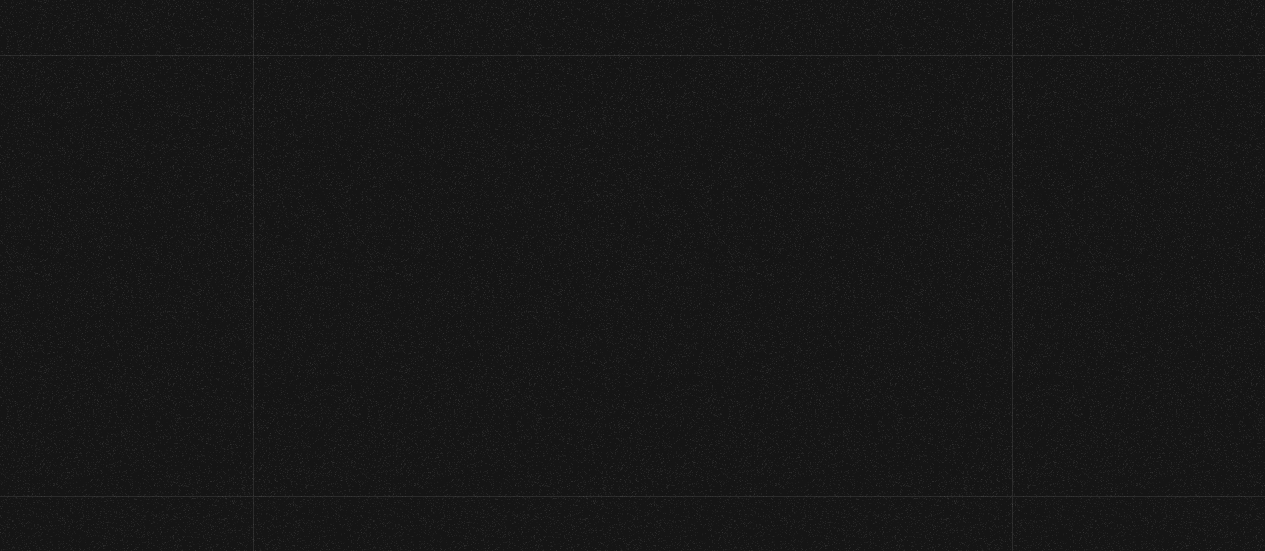 scroll, scrollTop: 0, scrollLeft: 0, axis: both 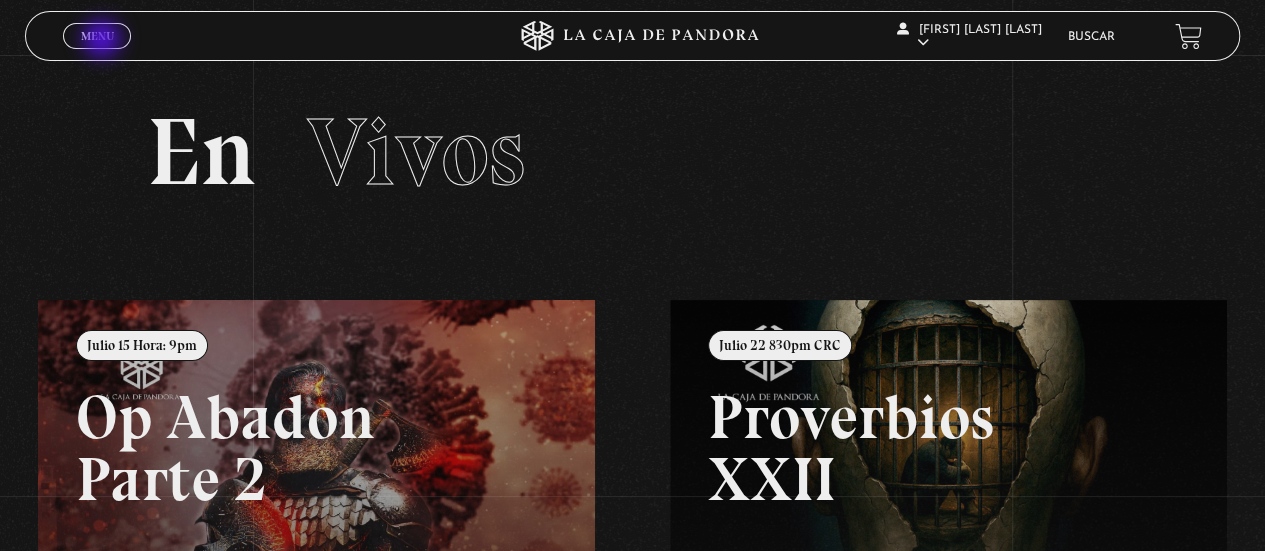 click on "Menu" at bounding box center [97, 36] 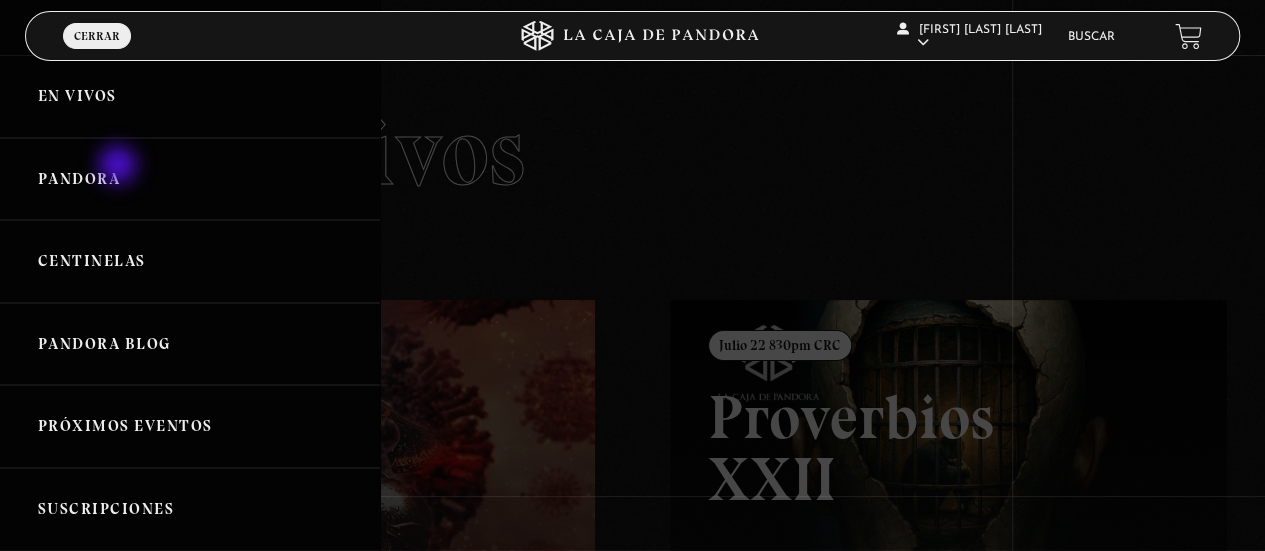 click on "Pandora" at bounding box center (190, 179) 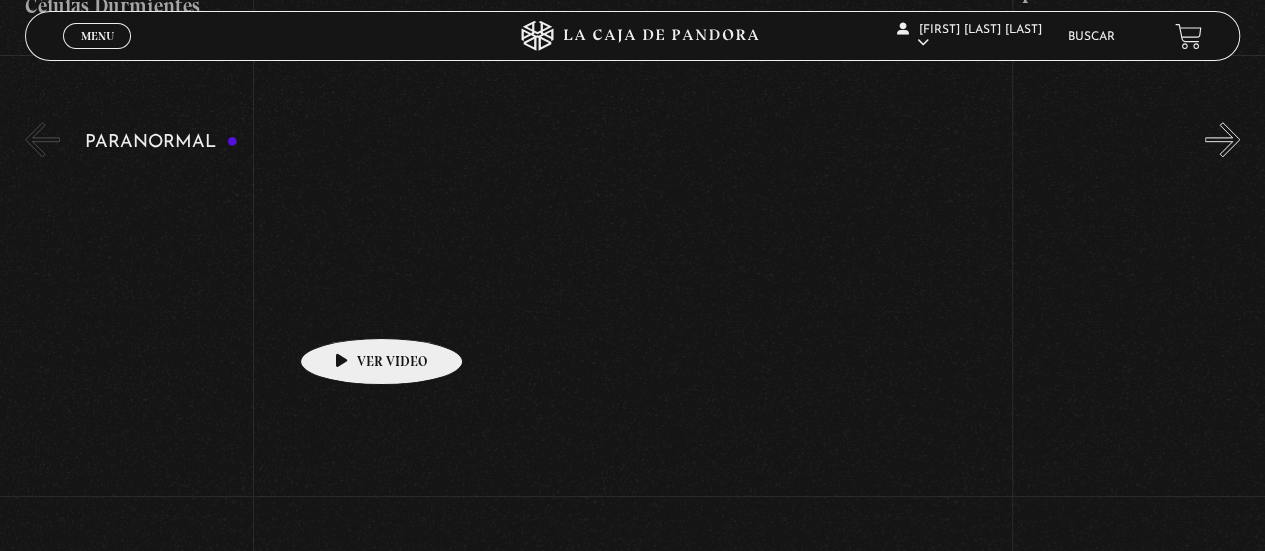 scroll, scrollTop: 859, scrollLeft: 0, axis: vertical 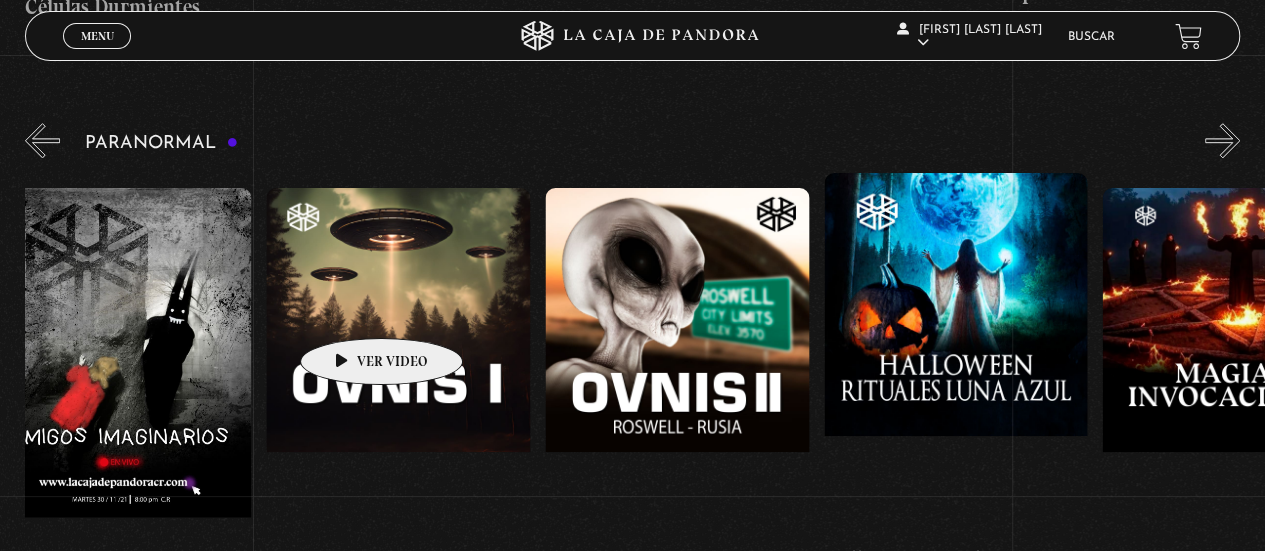 click at bounding box center [398, 368] 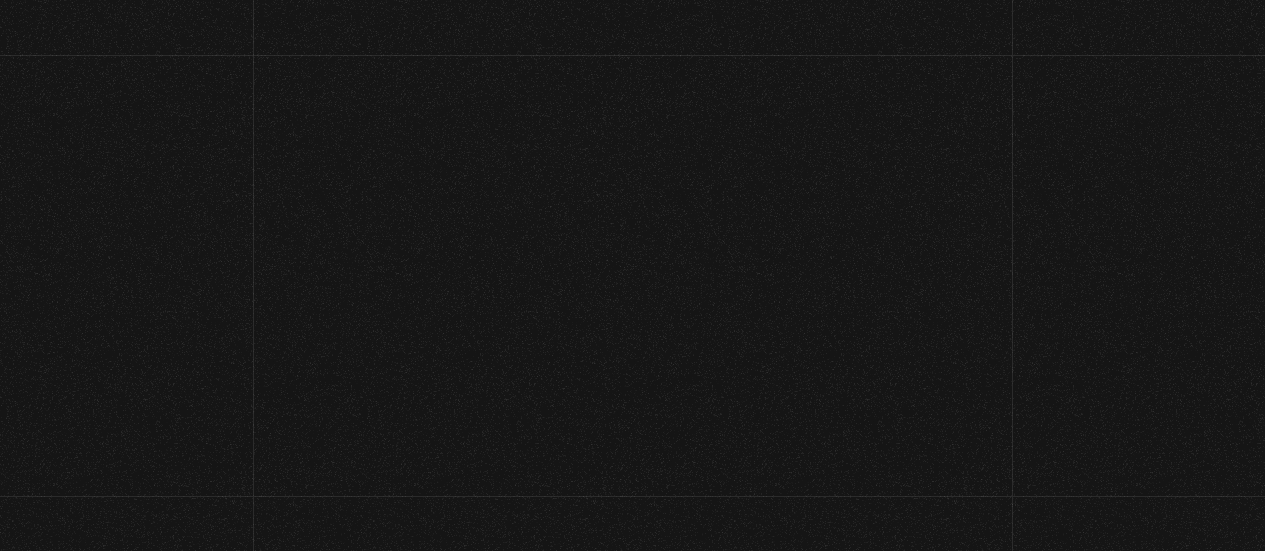 scroll, scrollTop: 0, scrollLeft: 0, axis: both 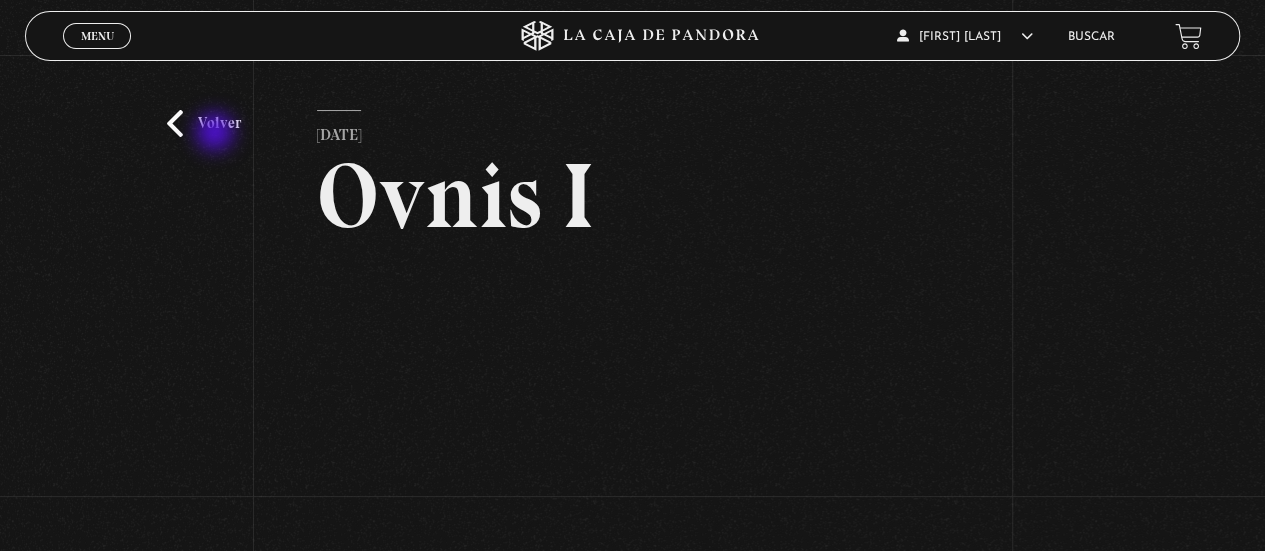 click on "Volver" at bounding box center (204, 123) 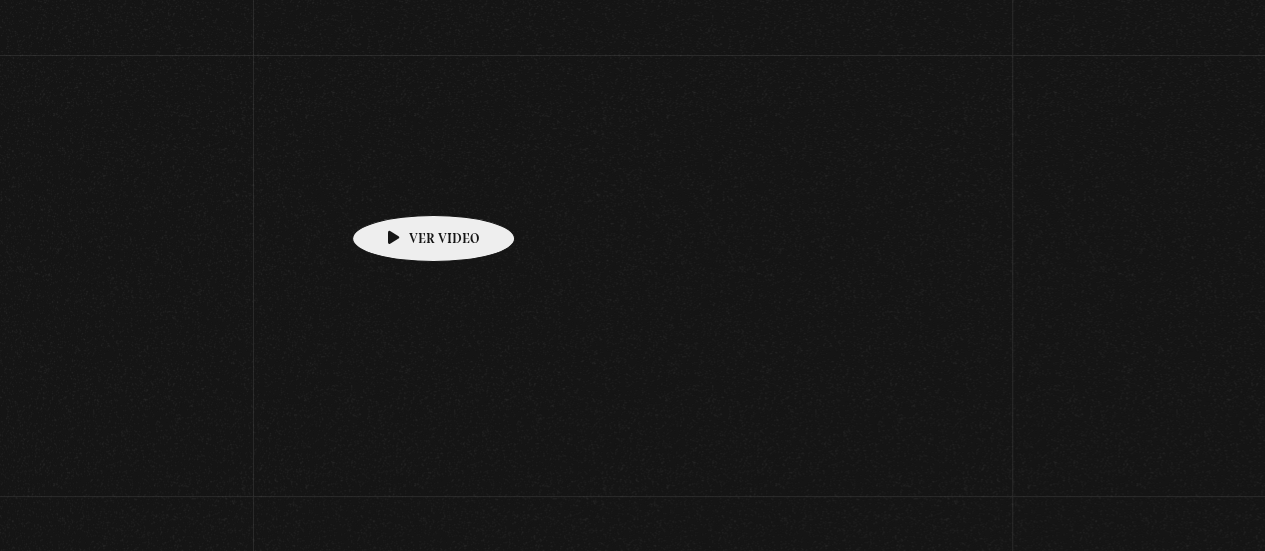 scroll, scrollTop: 859, scrollLeft: 0, axis: vertical 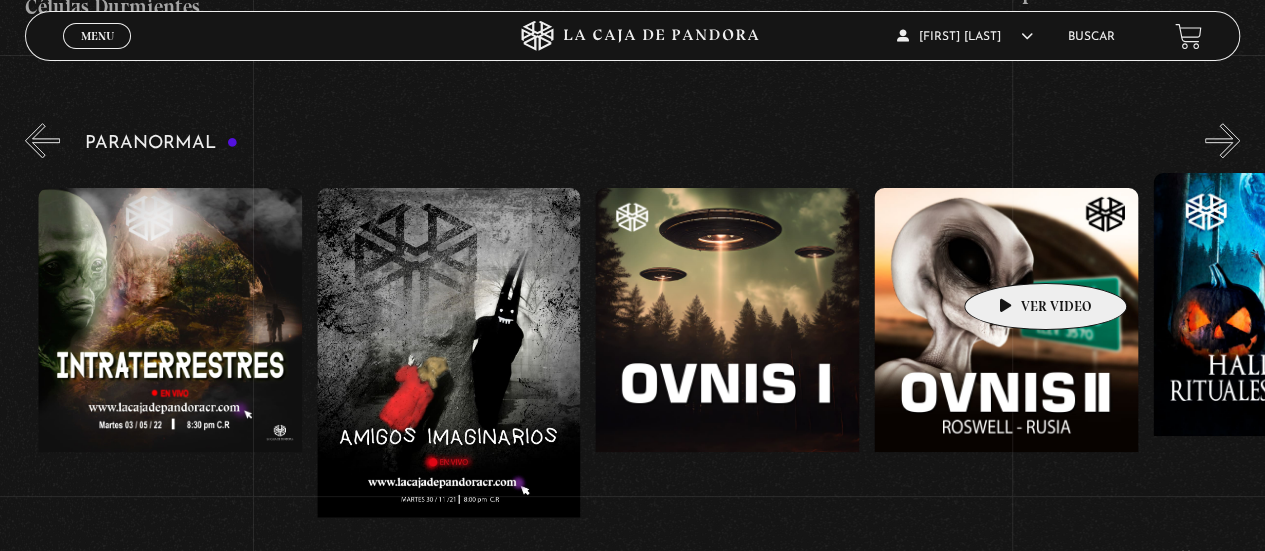 click at bounding box center (1006, 368) 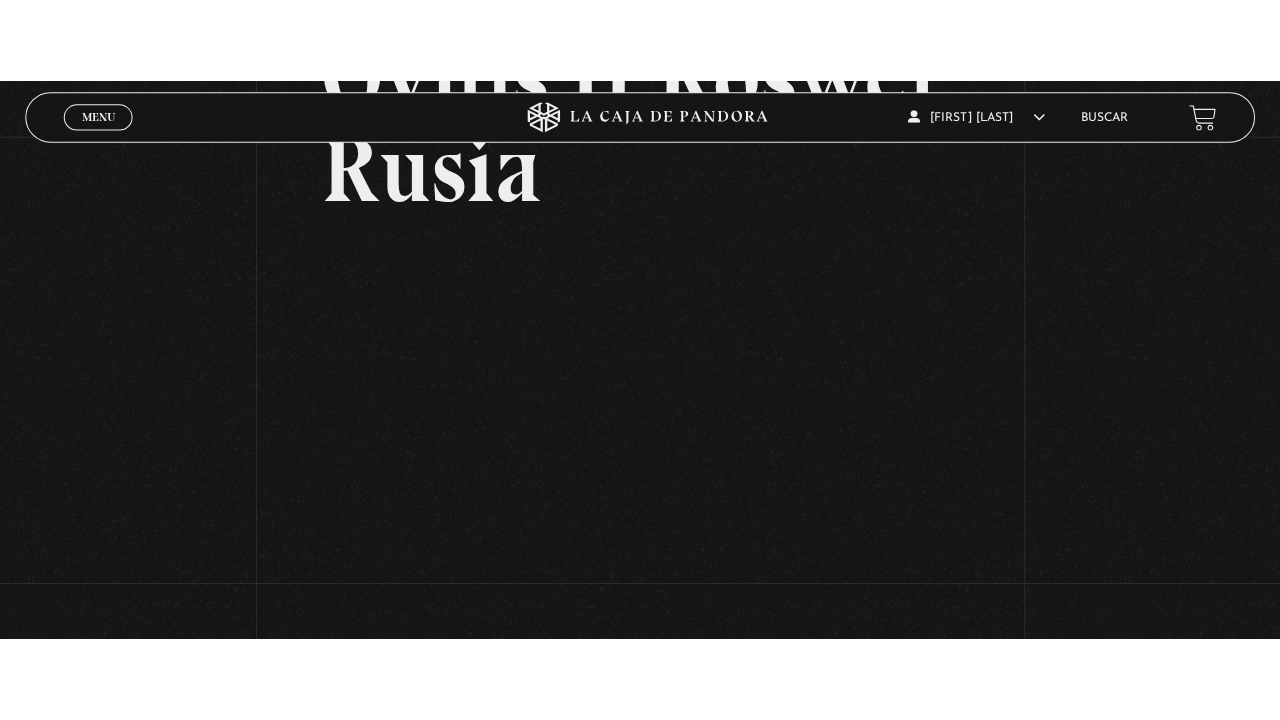 scroll, scrollTop: 202, scrollLeft: 0, axis: vertical 